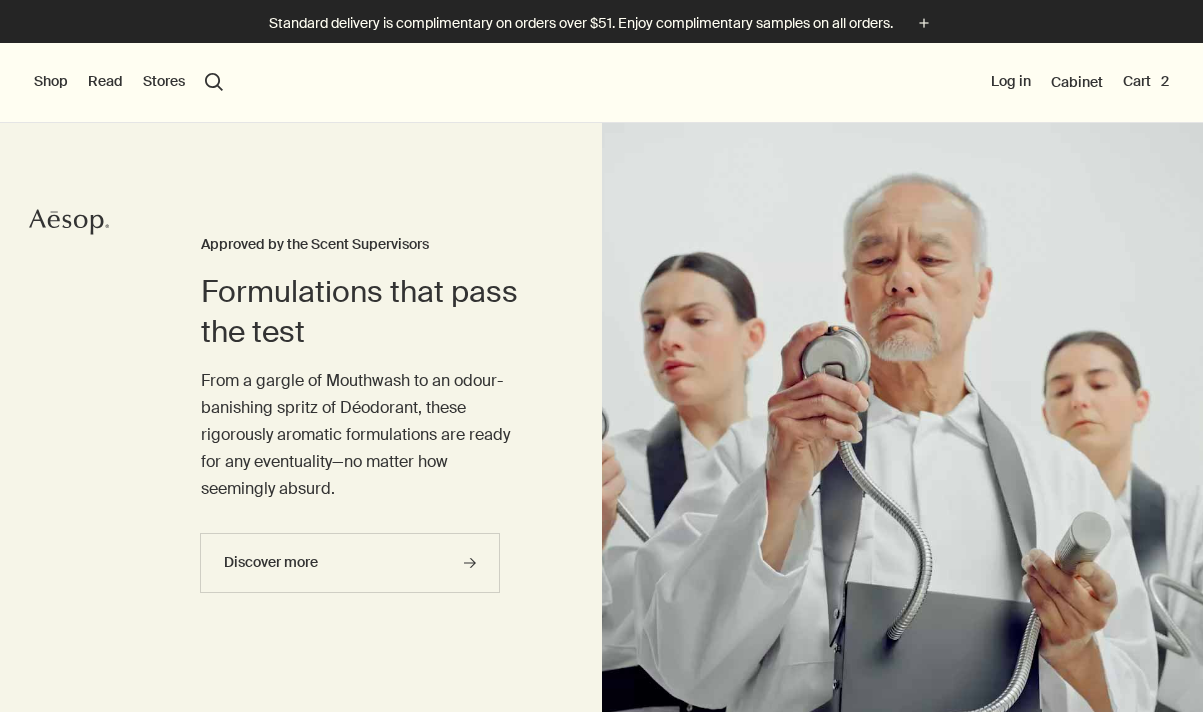 scroll, scrollTop: 0, scrollLeft: 0, axis: both 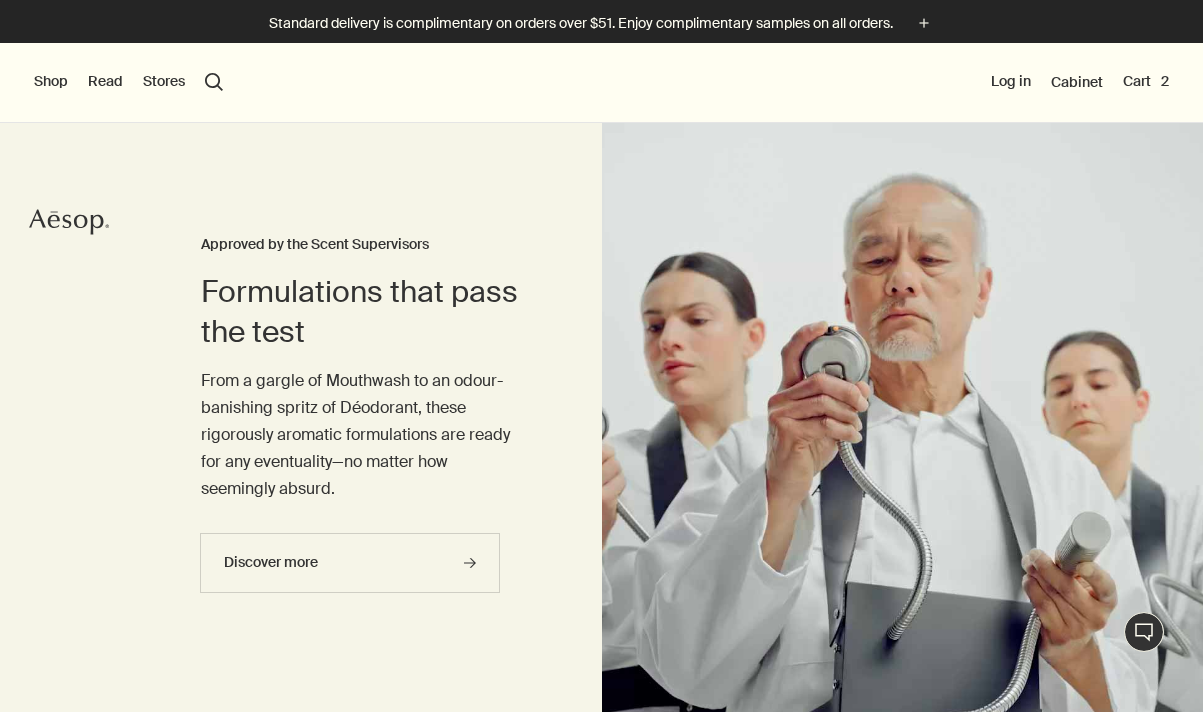 click on "Shop" at bounding box center (51, 82) 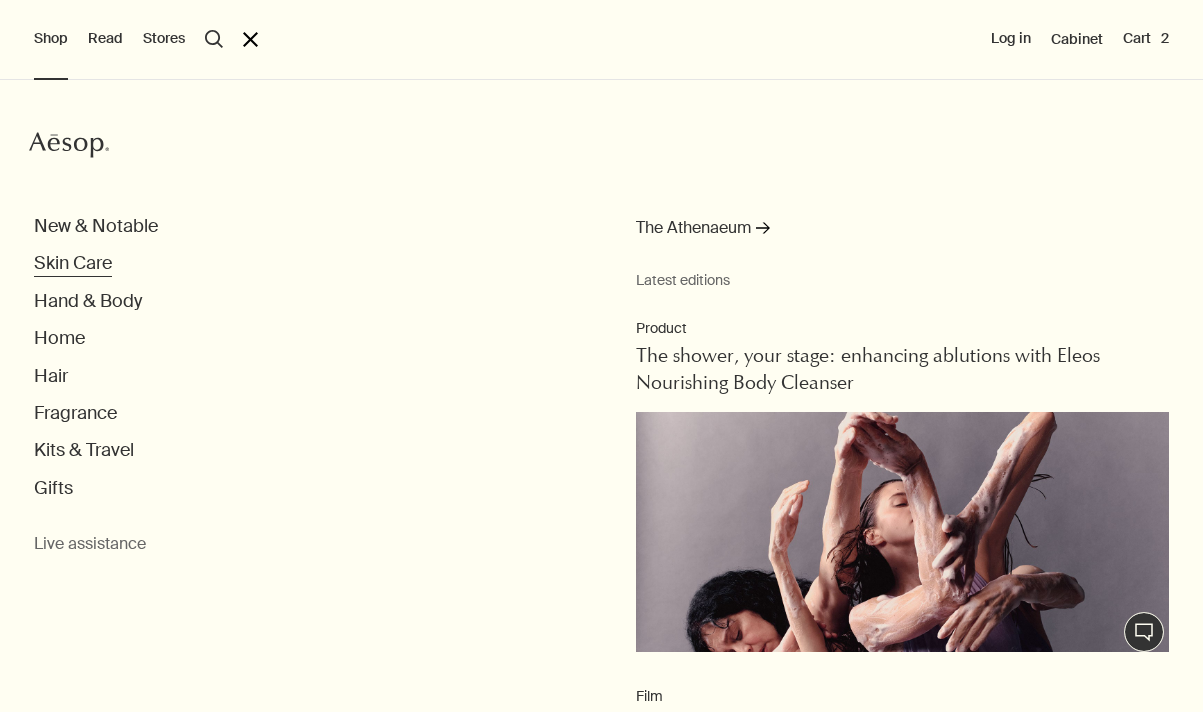 click on "Skin Care" at bounding box center (73, 263) 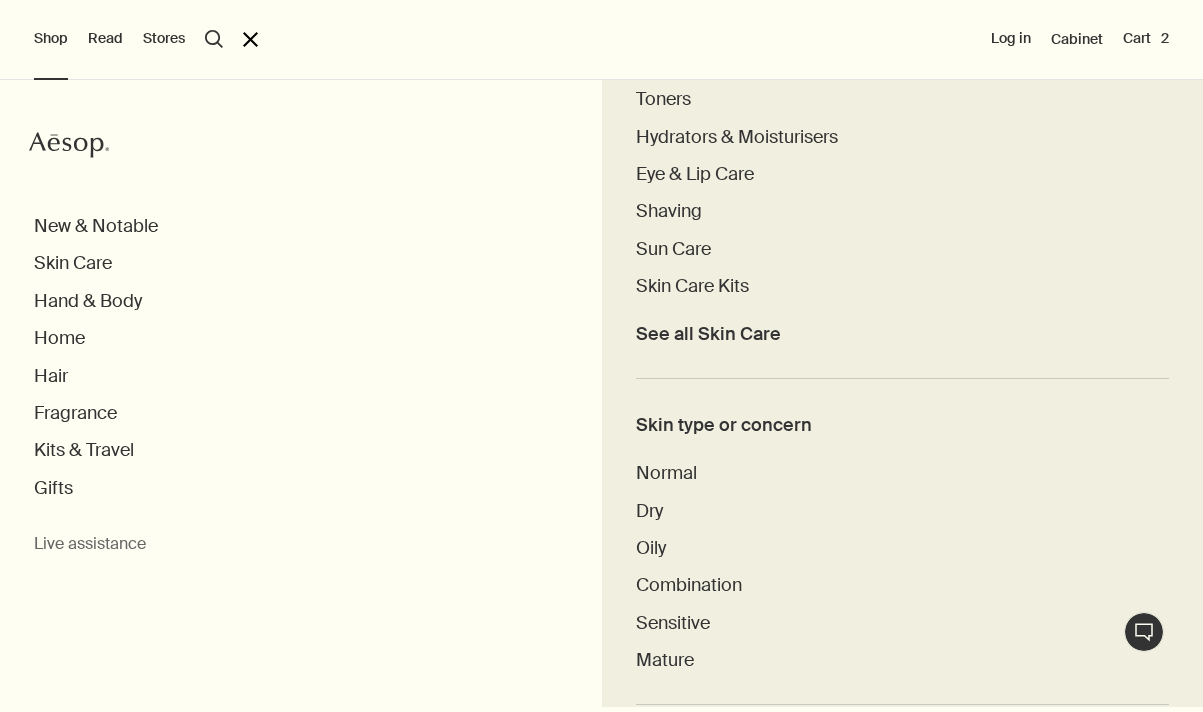 scroll, scrollTop: 756, scrollLeft: 0, axis: vertical 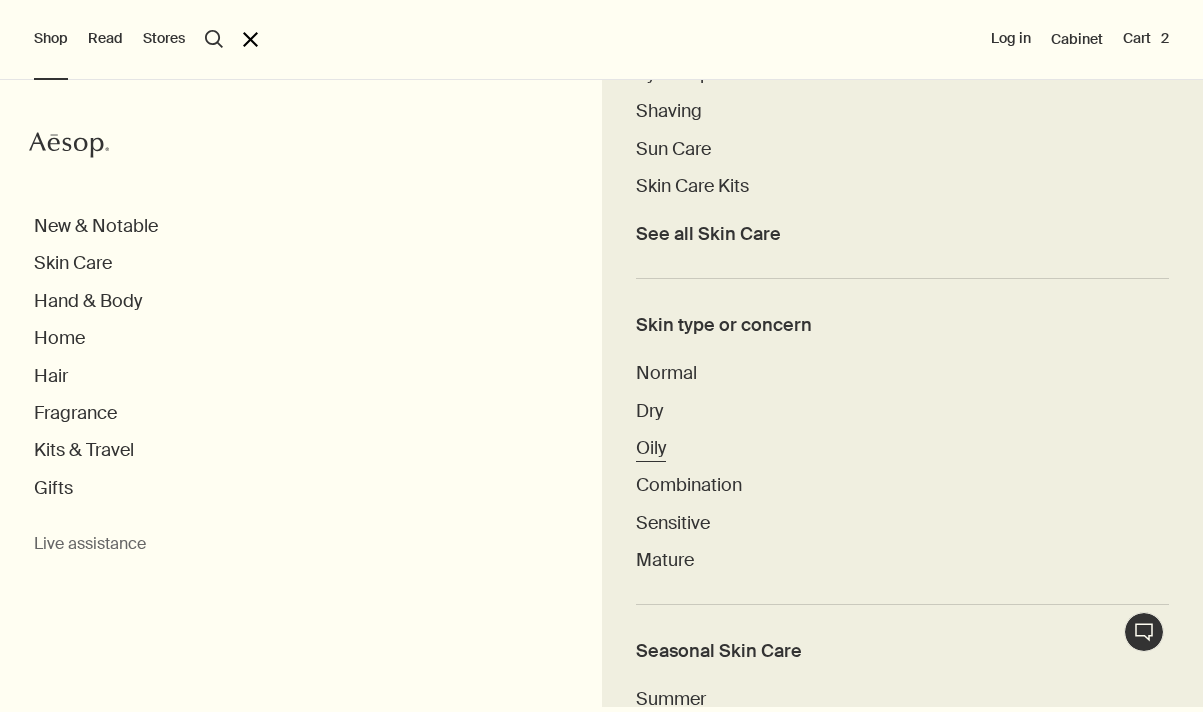 click on "Oily" at bounding box center (651, 448) 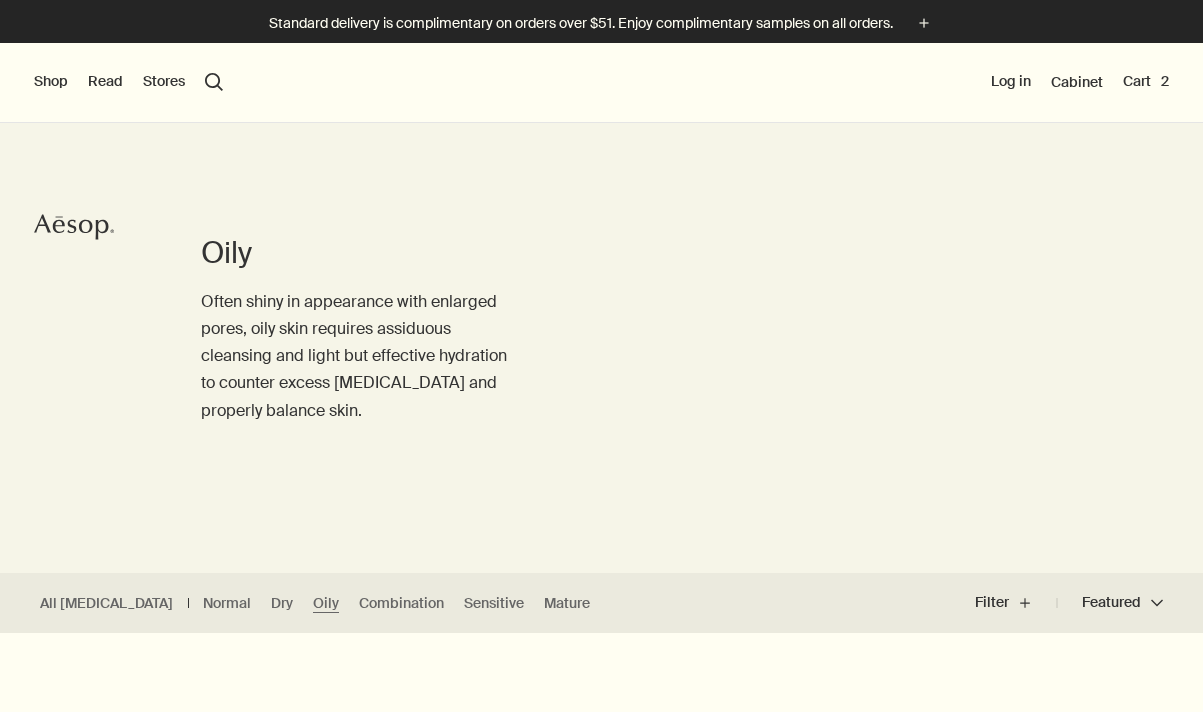 scroll, scrollTop: 0, scrollLeft: 0, axis: both 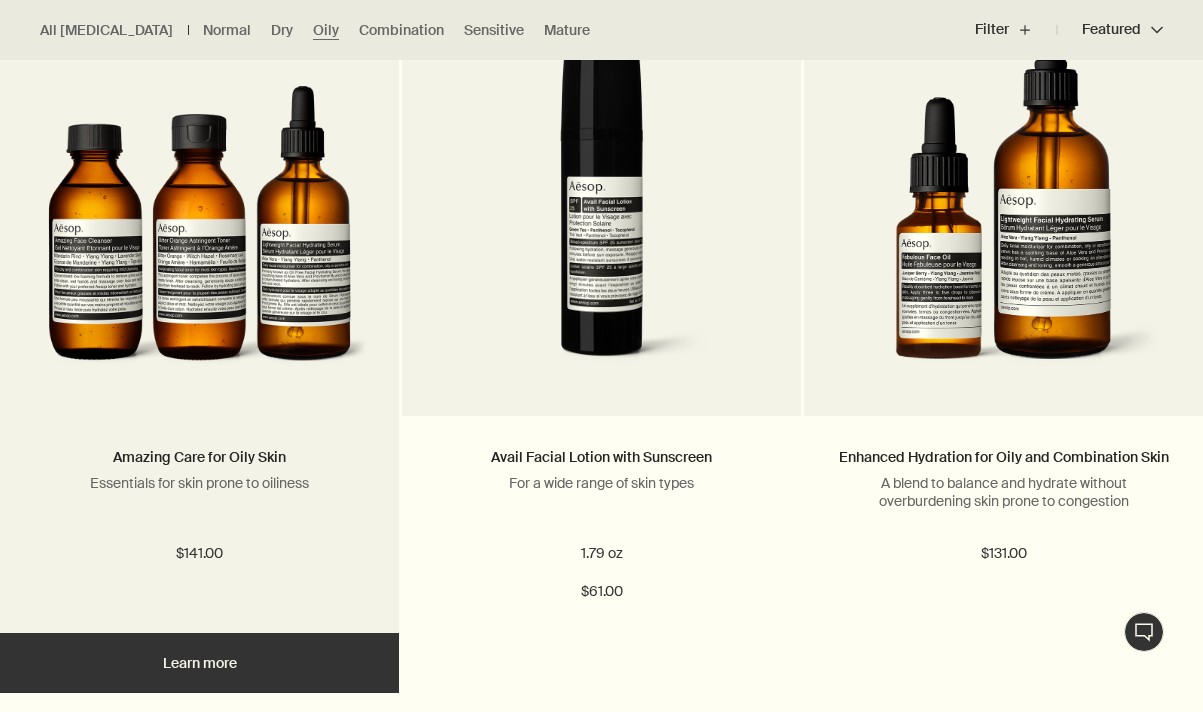 click at bounding box center (199, 236) 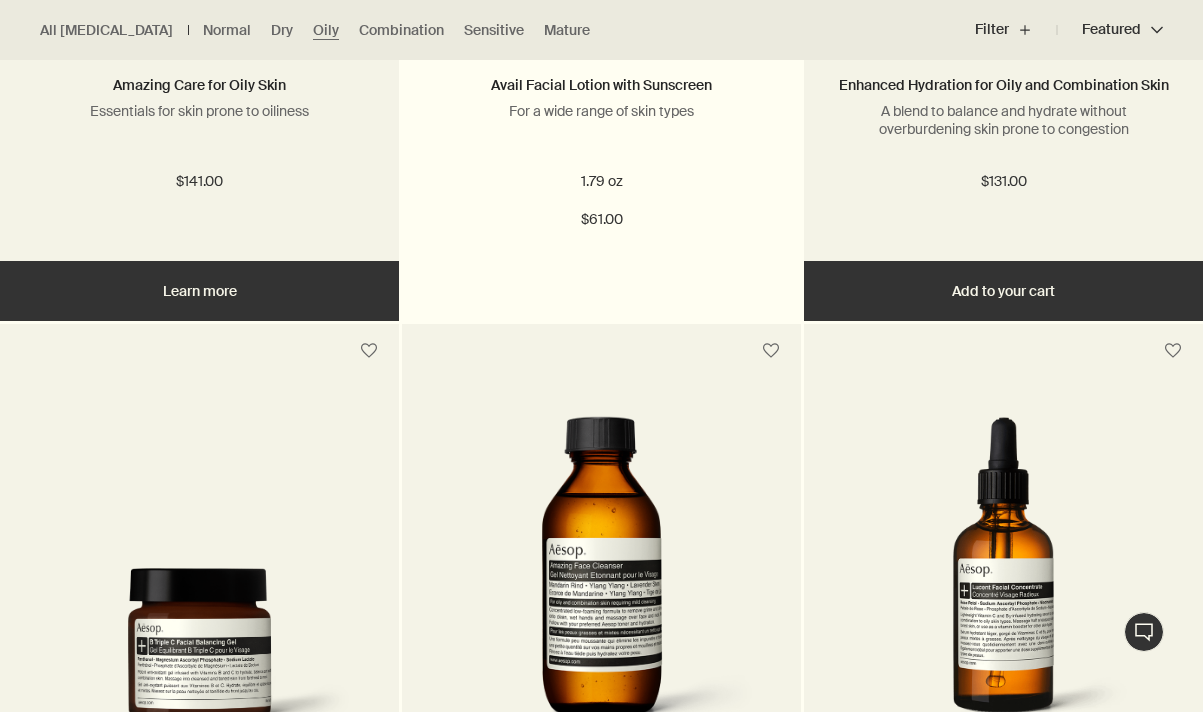 scroll, scrollTop: 2520, scrollLeft: 0, axis: vertical 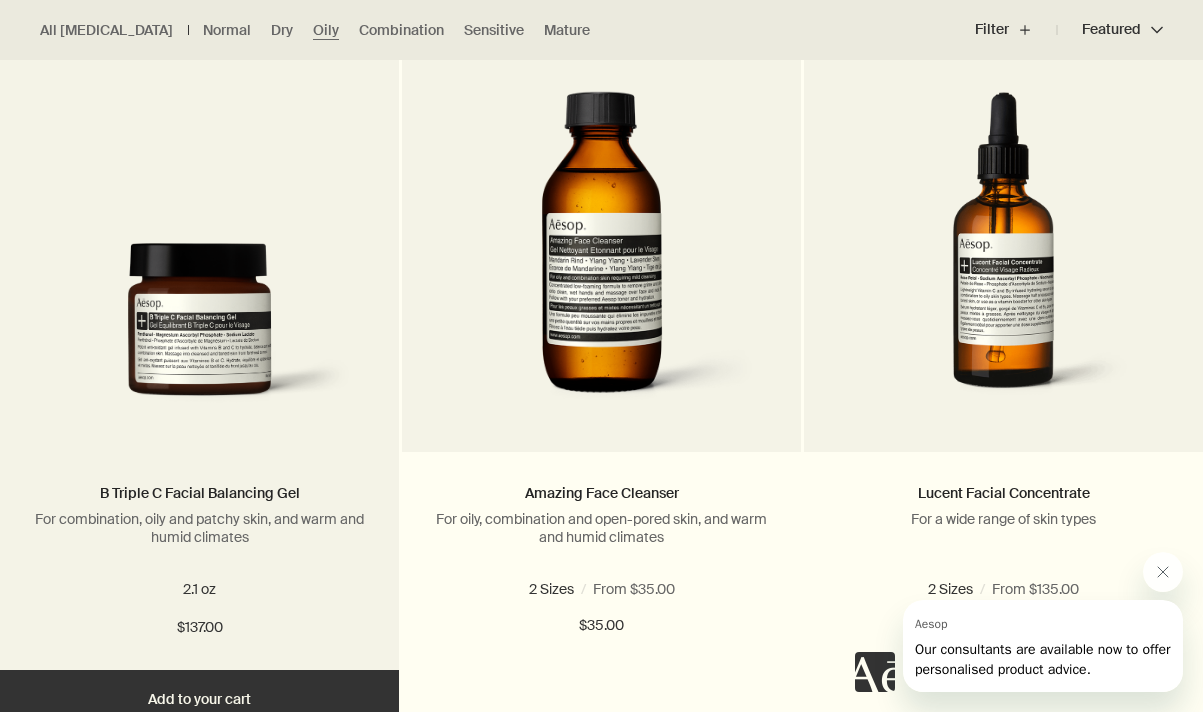 click at bounding box center [199, 333] 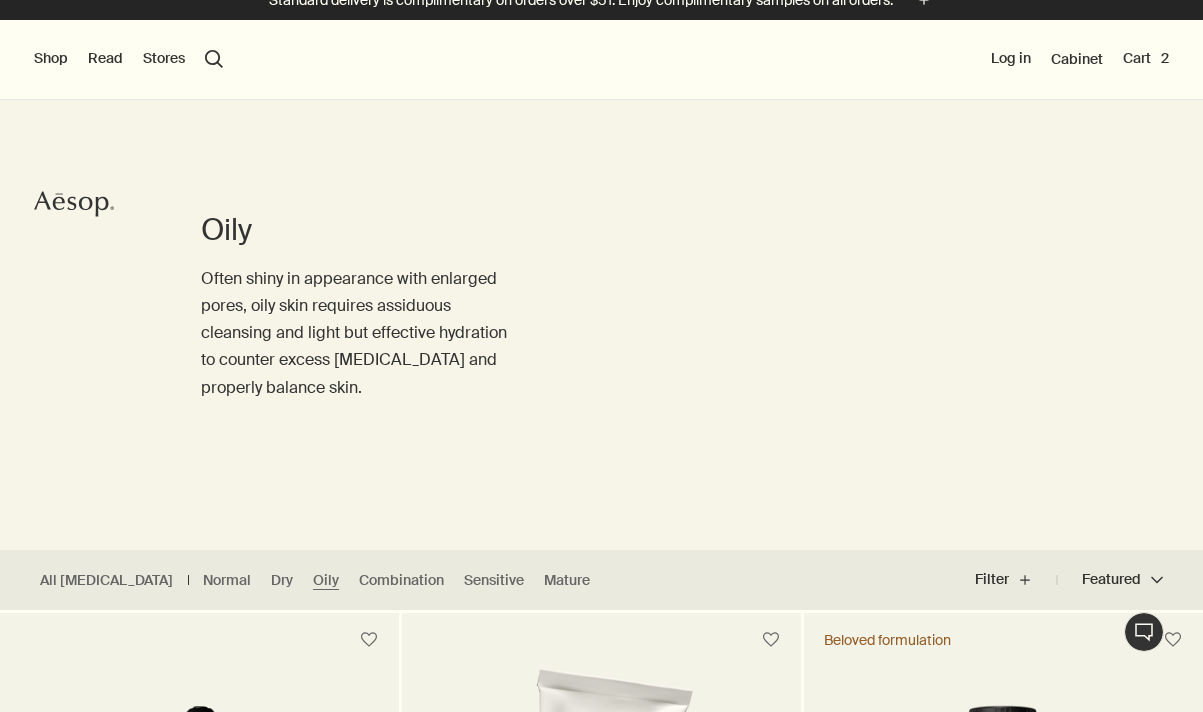 scroll, scrollTop: 0, scrollLeft: 0, axis: both 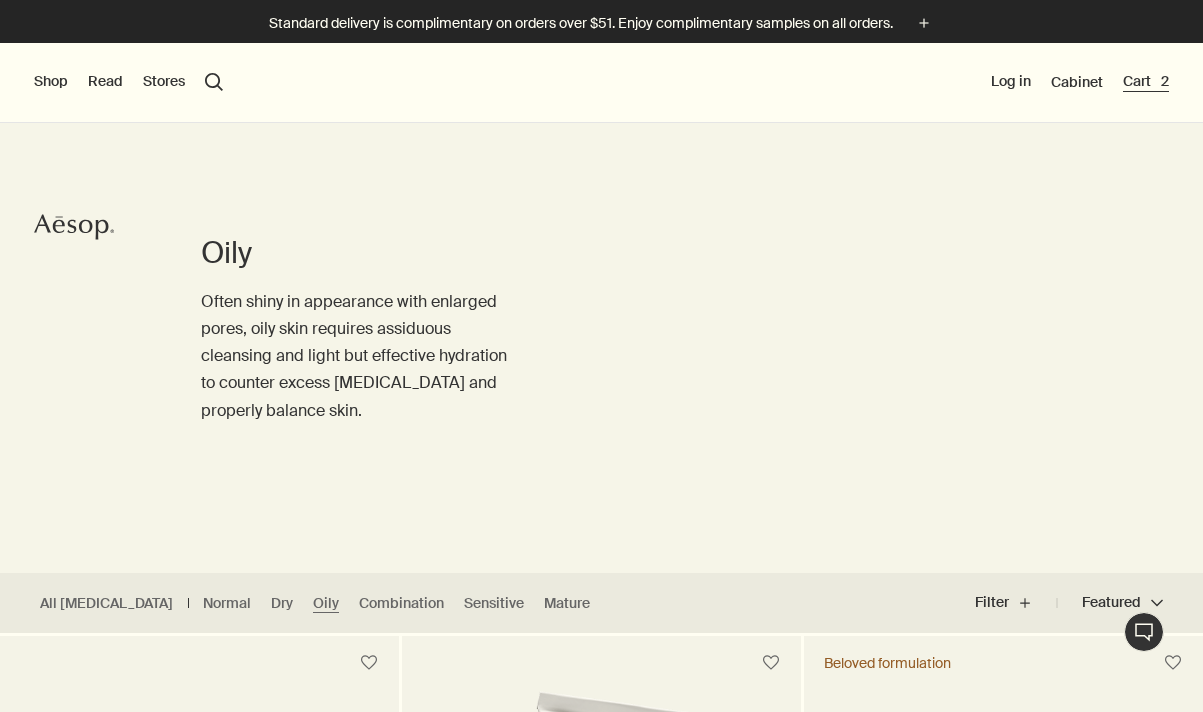 click on "Cart 2" at bounding box center (1146, 82) 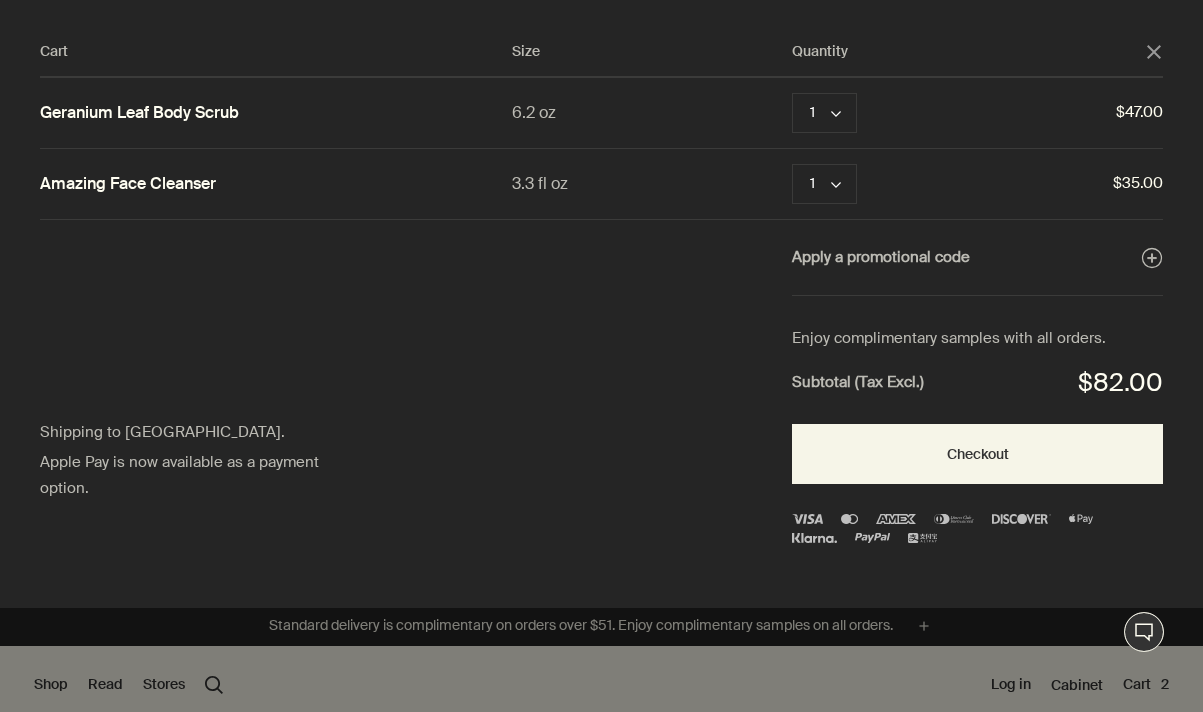click 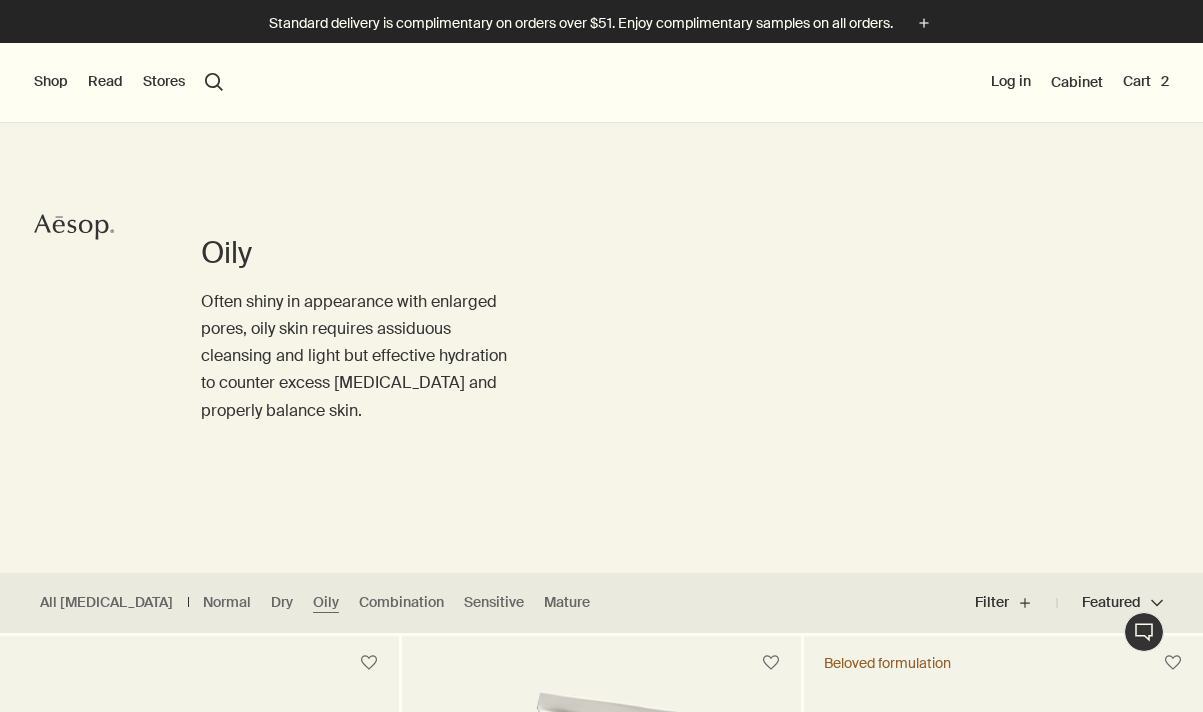 click on "search Search" at bounding box center [214, 82] 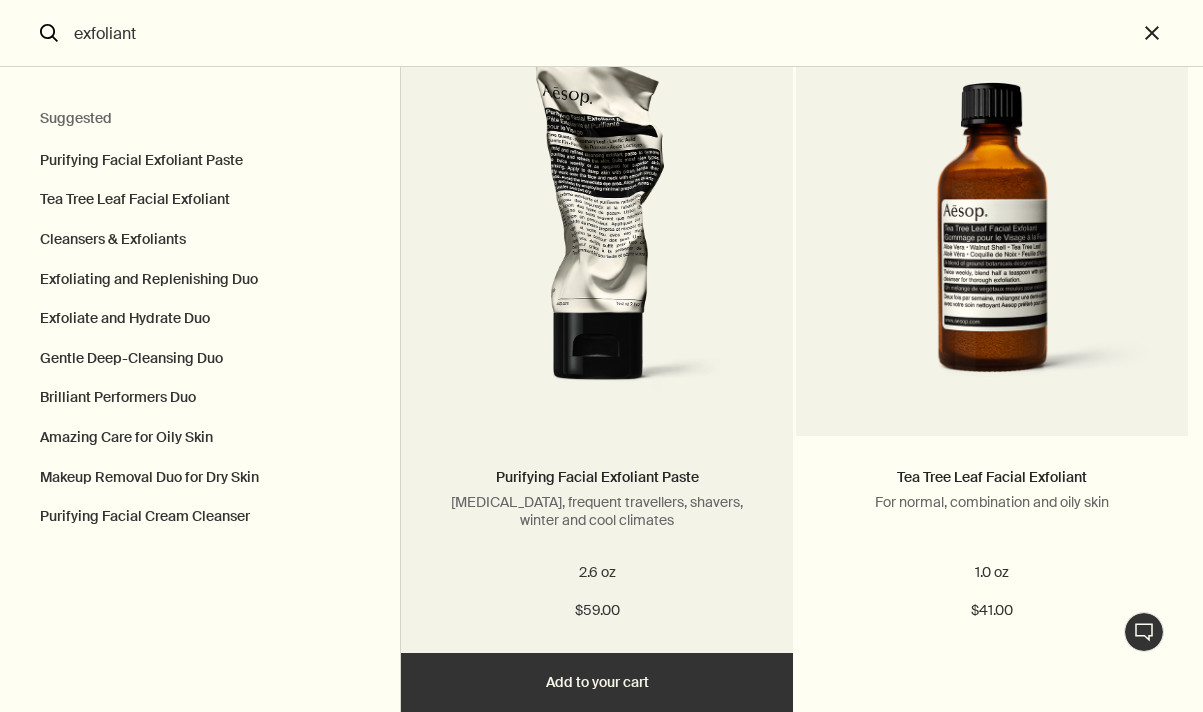 scroll, scrollTop: 162, scrollLeft: 0, axis: vertical 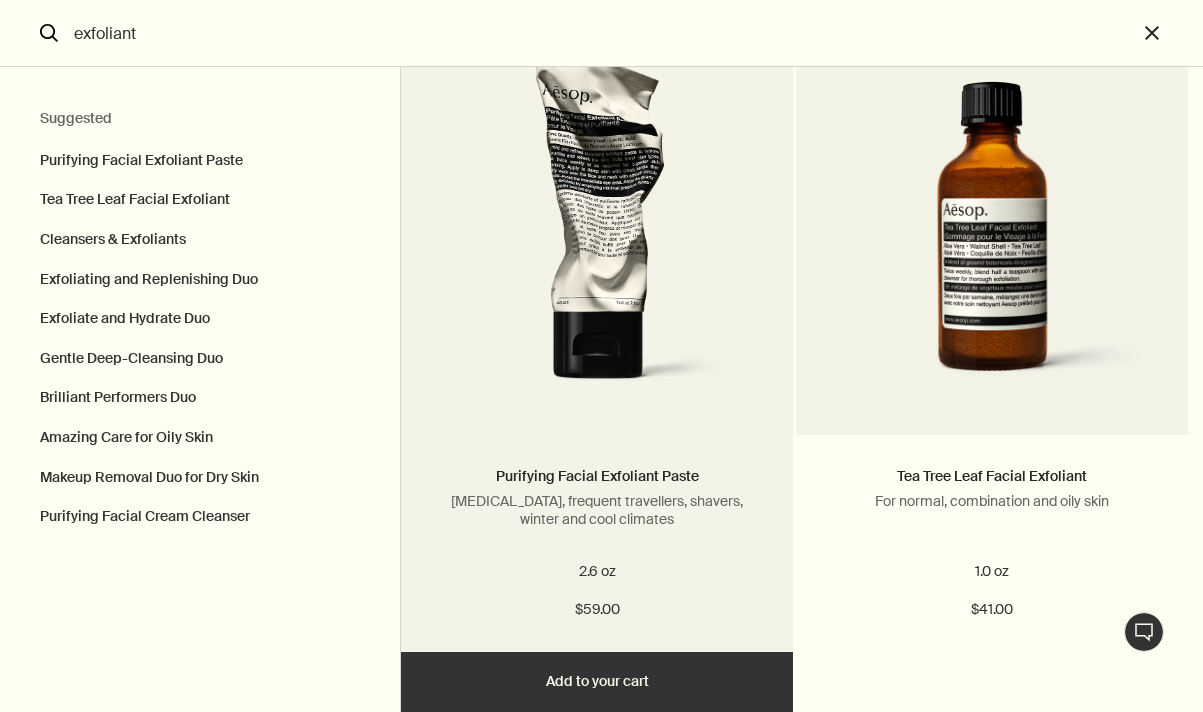 type on "exfoliant" 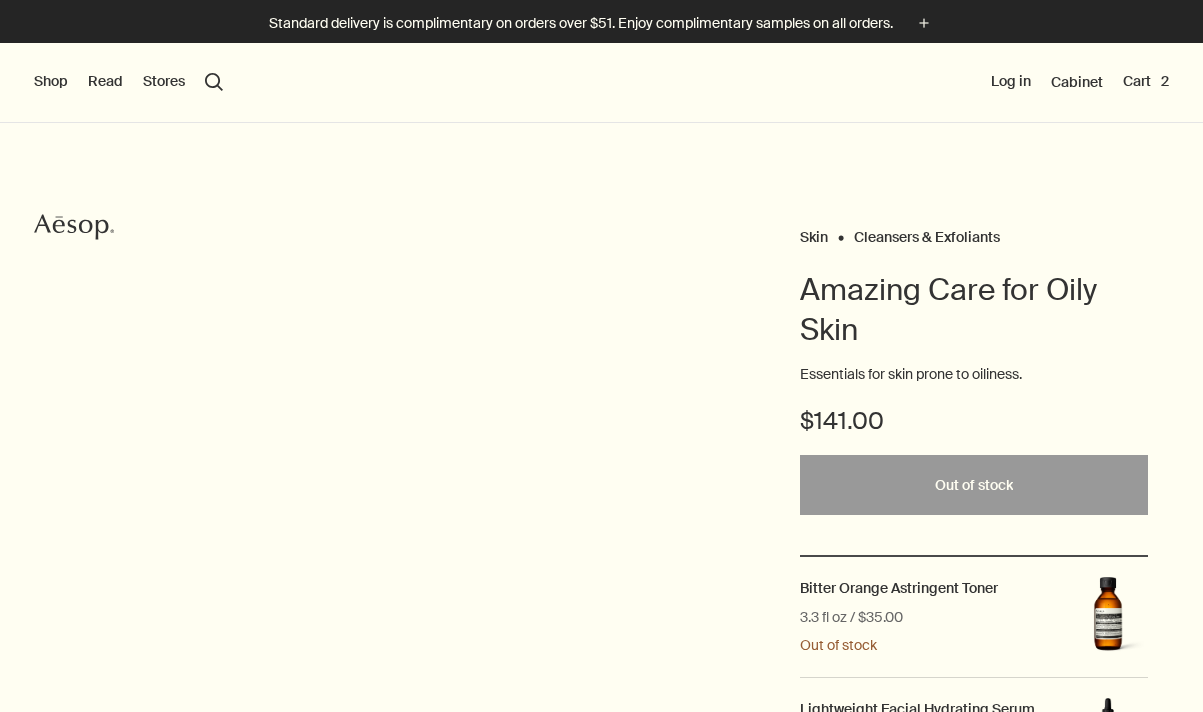 scroll, scrollTop: 0, scrollLeft: 0, axis: both 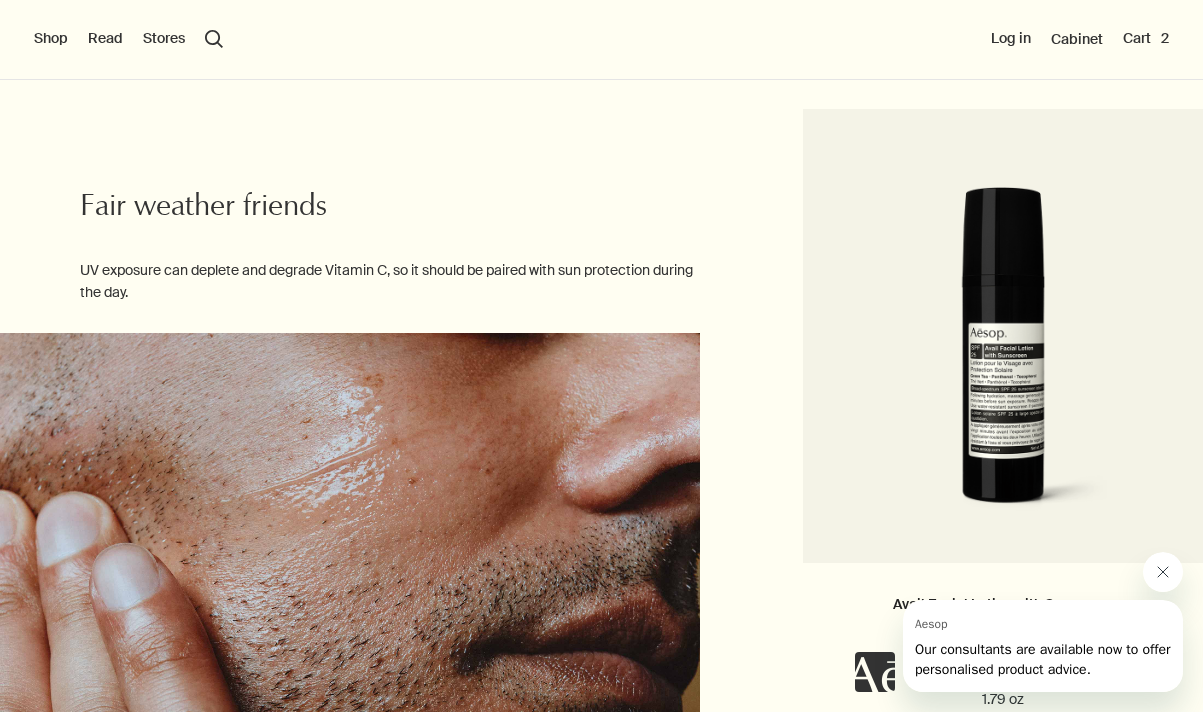 click 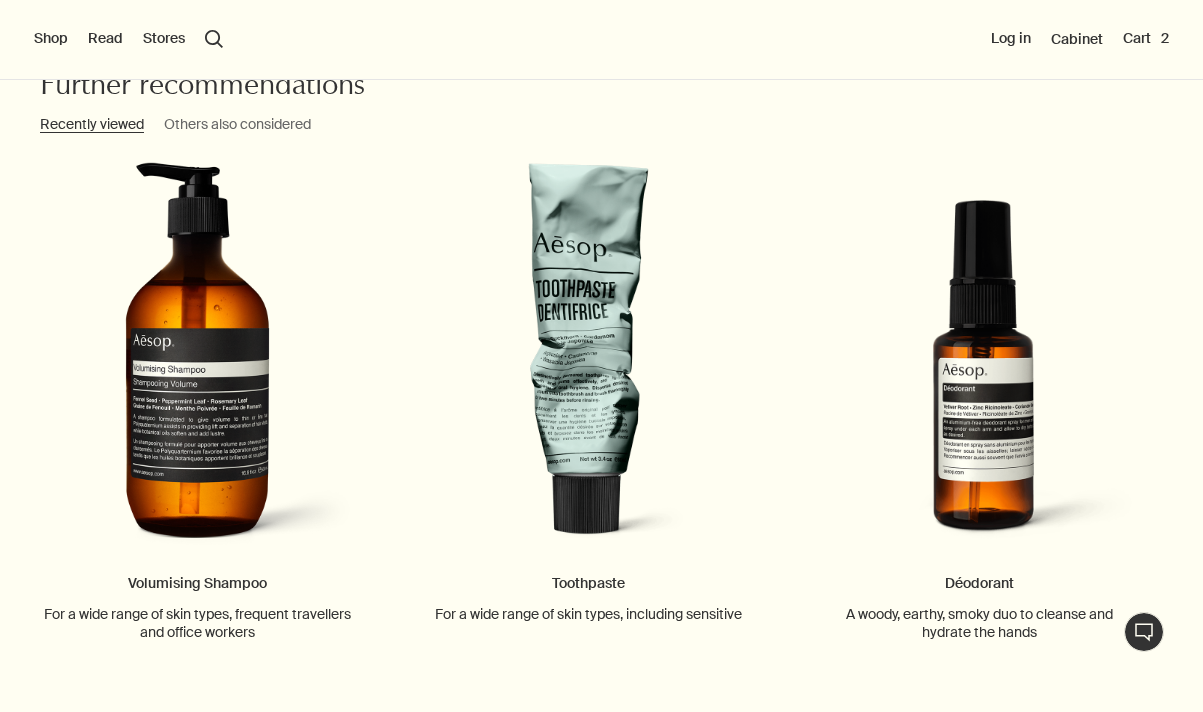 scroll, scrollTop: 4641, scrollLeft: 0, axis: vertical 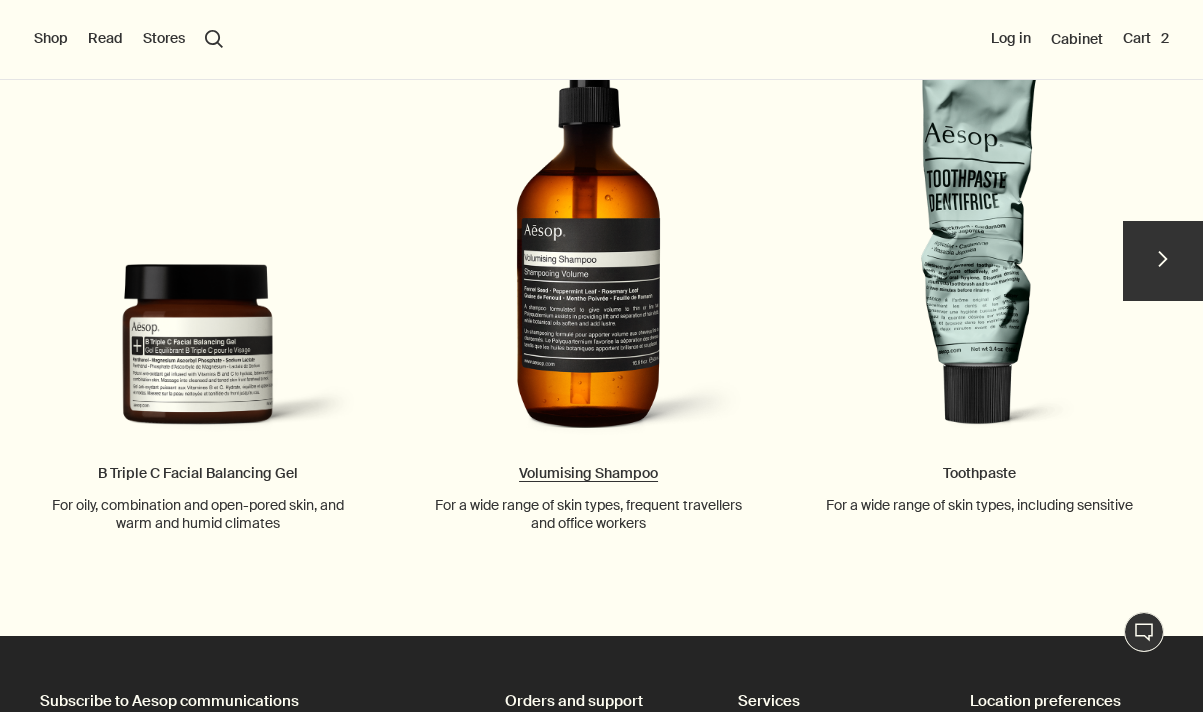 click on "Volumising Shampoo
For a wide range of skin types, frequent travellers and office workers" at bounding box center (588, 292) 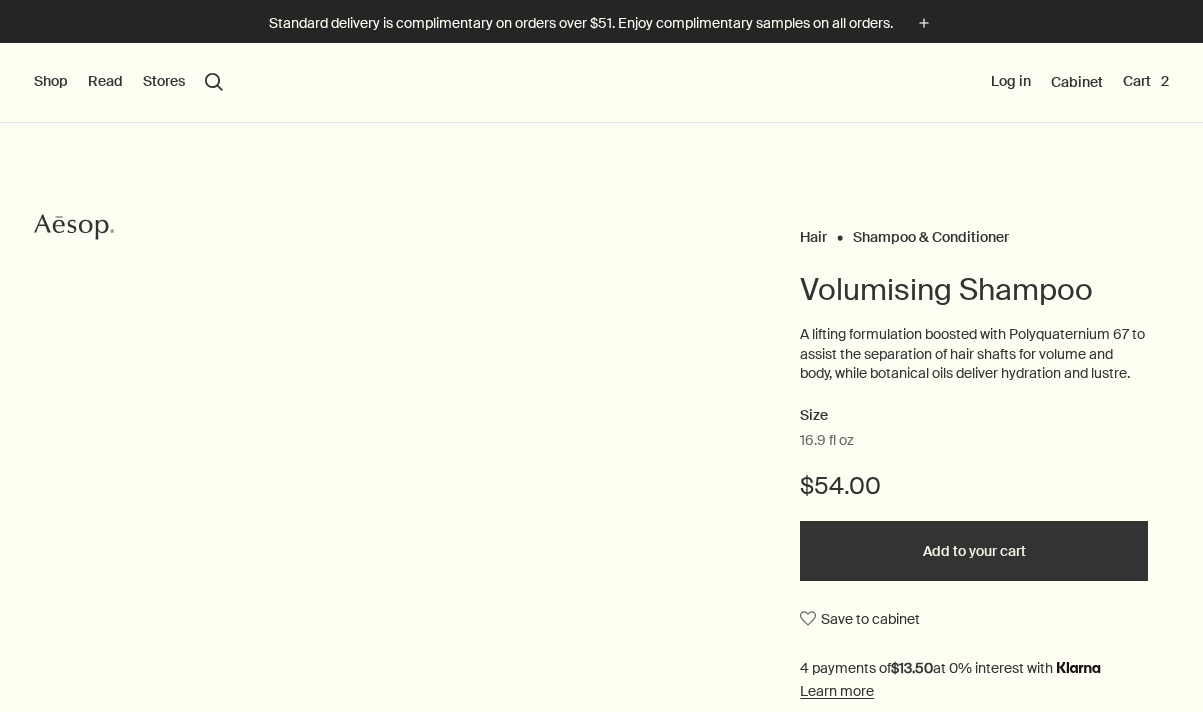 scroll, scrollTop: 0, scrollLeft: 0, axis: both 